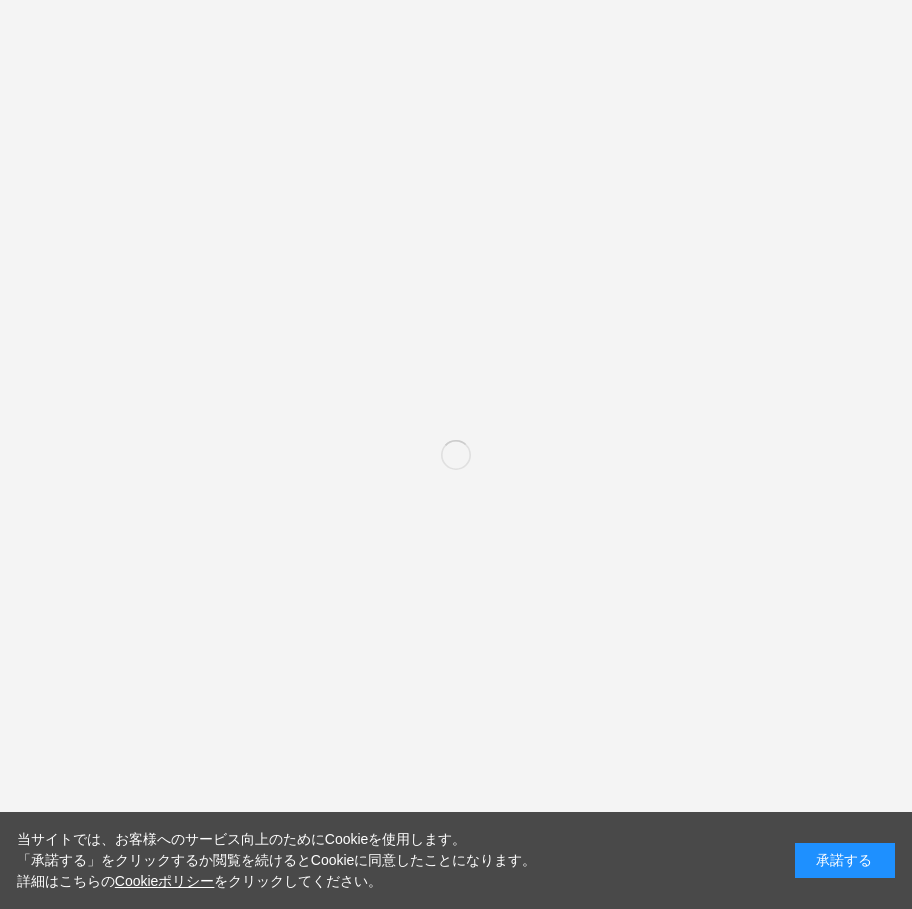 scroll, scrollTop: 0, scrollLeft: 0, axis: both 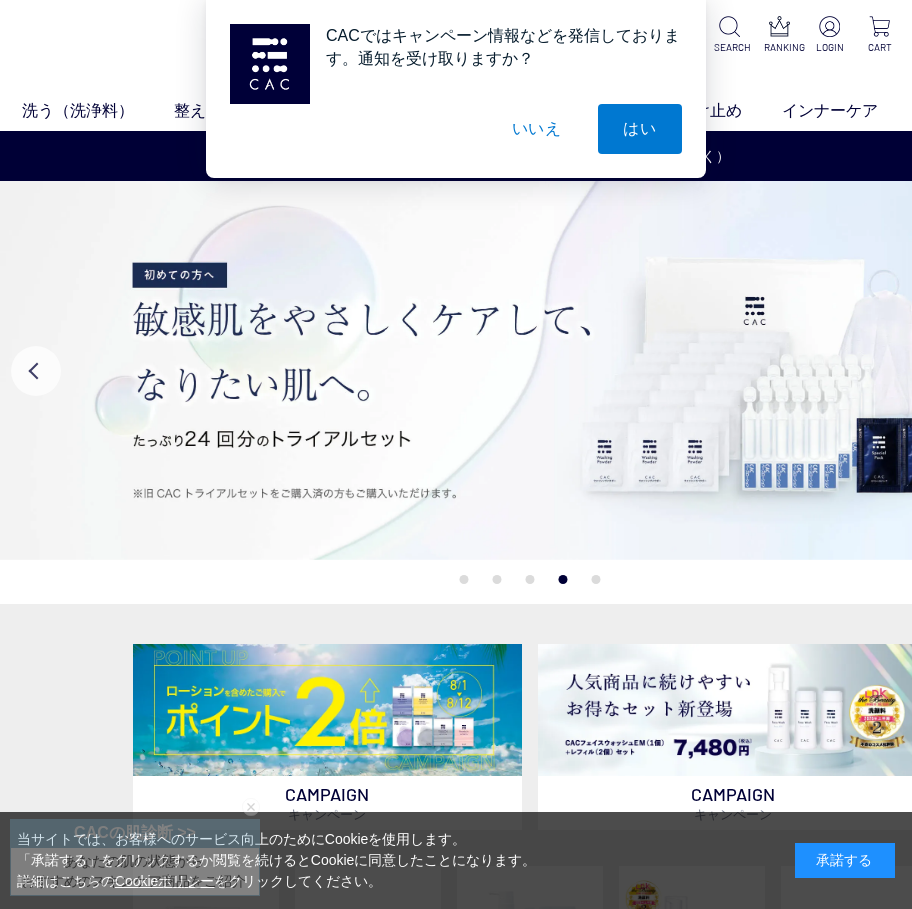 click on "いいえ" at bounding box center [537, 129] 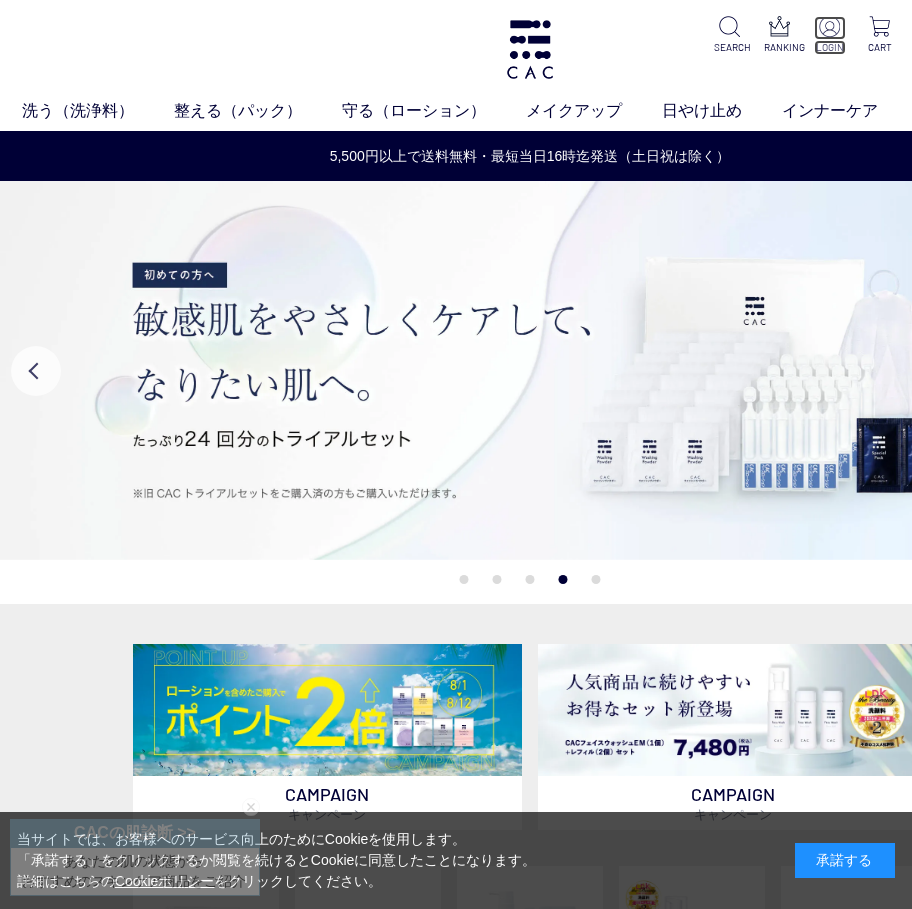click at bounding box center (829, 26) 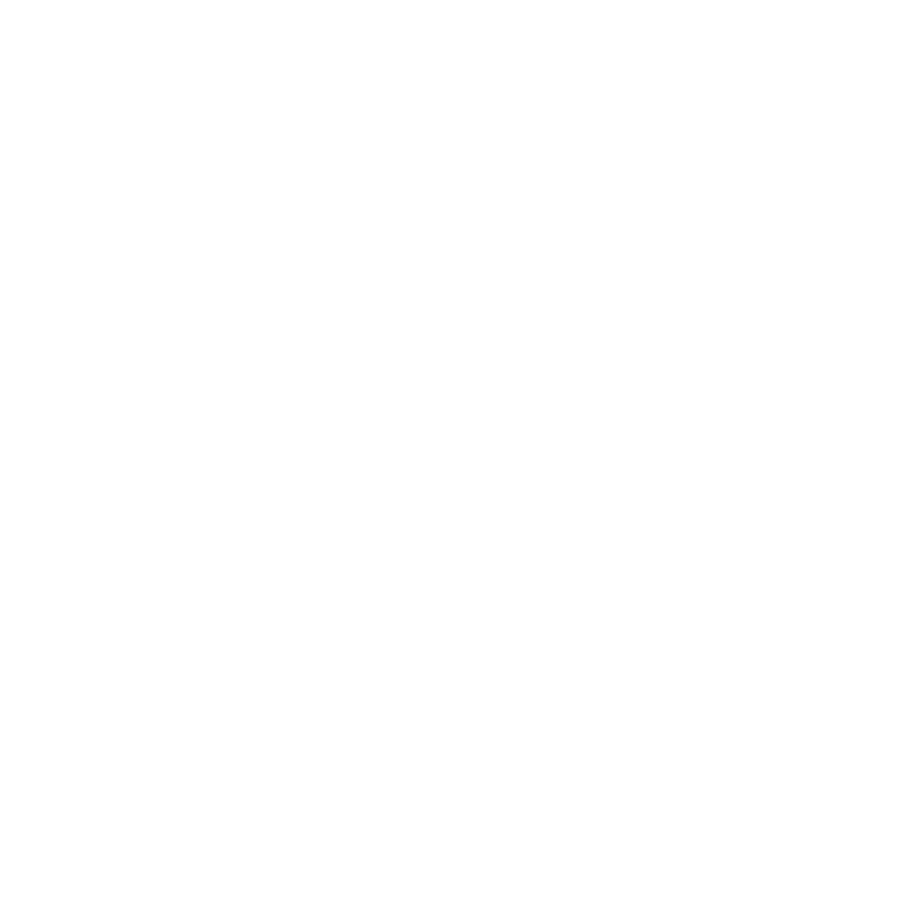 scroll, scrollTop: 0, scrollLeft: 0, axis: both 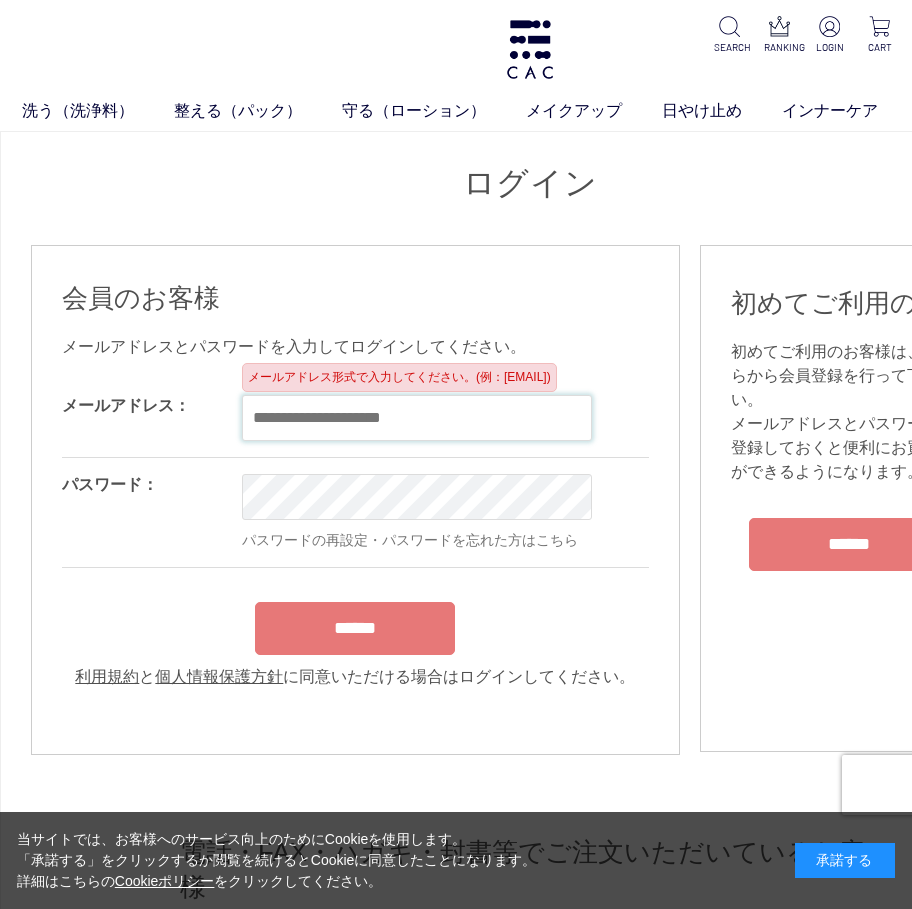 click at bounding box center (417, 418) 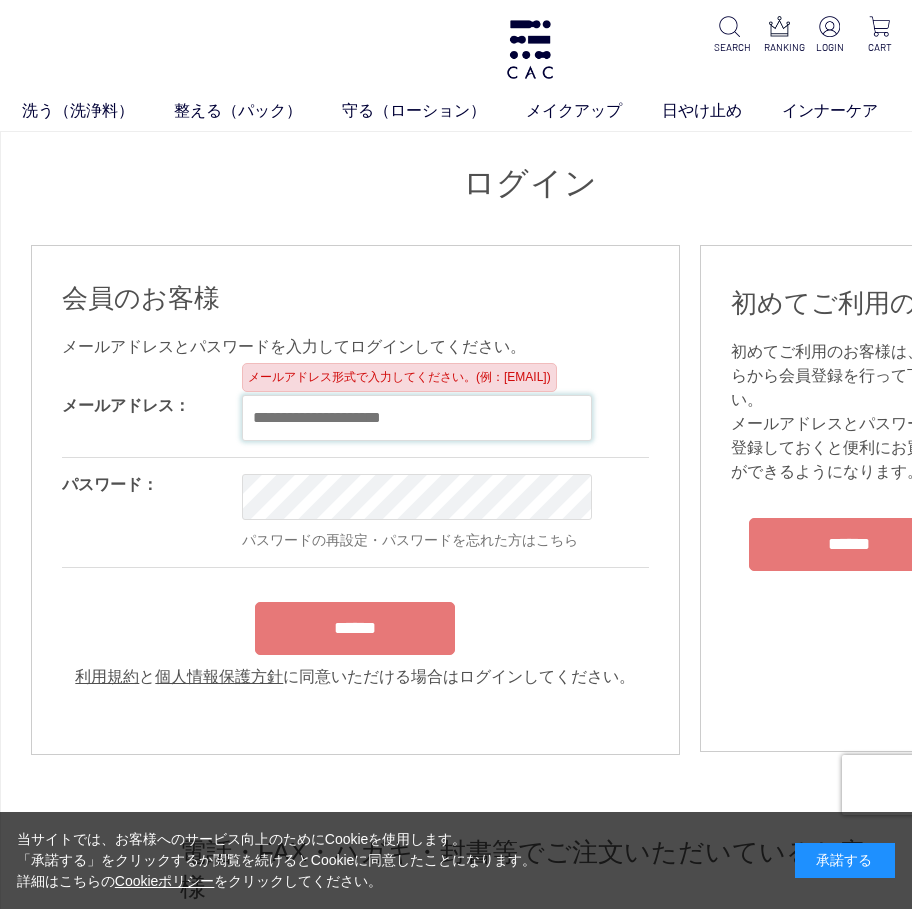 click at bounding box center (417, 418) 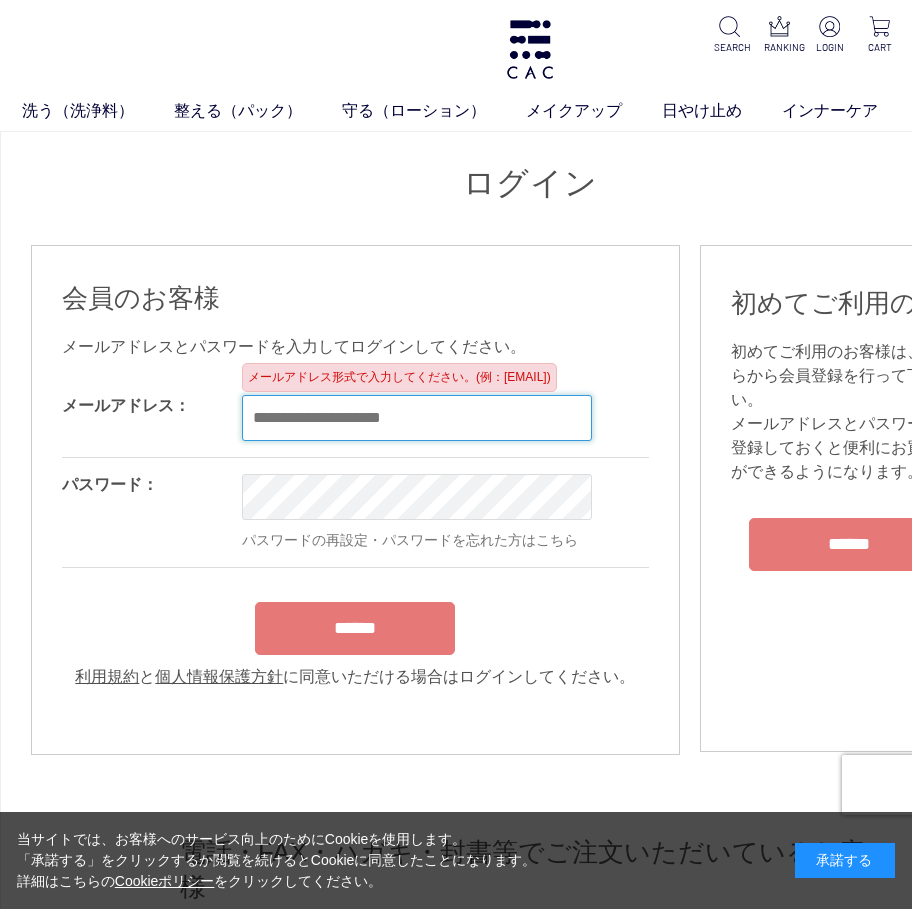 paste on "**********" 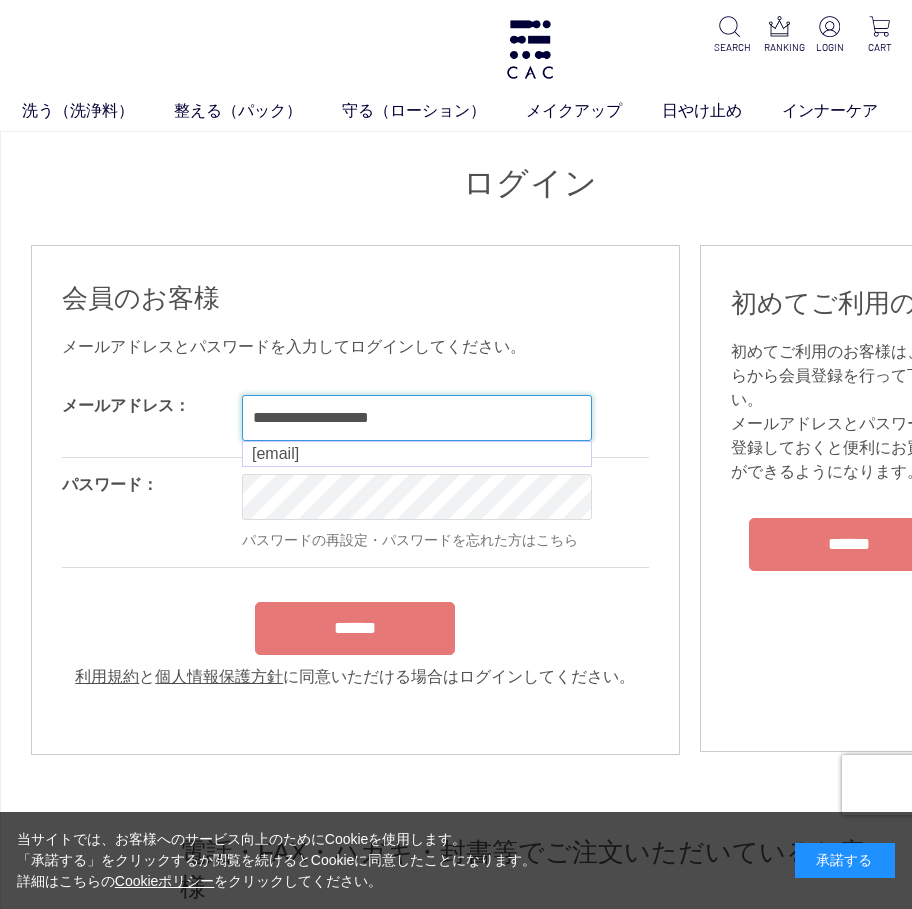 type on "**********" 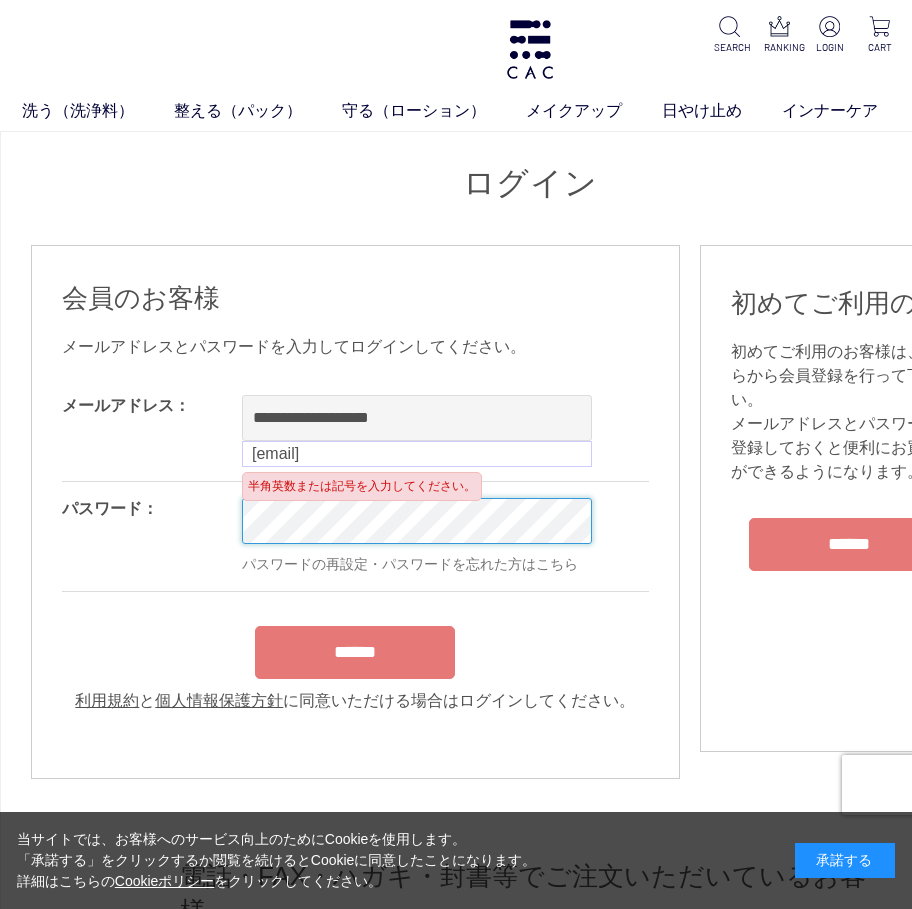 click on "洗う（洗浄料）
液体洗浄料
パウダー洗浄料
泡洗顔料
グッズ
整える（パック）
フェイスパック
ヘアパック
守る（ローション）
保湿化粧水
柔軟化粧水
美容液
ジェル
メイクアップ
ベース
アイ
フェイスカラー
リップ
日やけ止め
インナーケア
クリーナー
SEARCH
RANKING
LOGIN
CART
ログイン
会員のお客様
OK OK" at bounding box center (530, 1713) 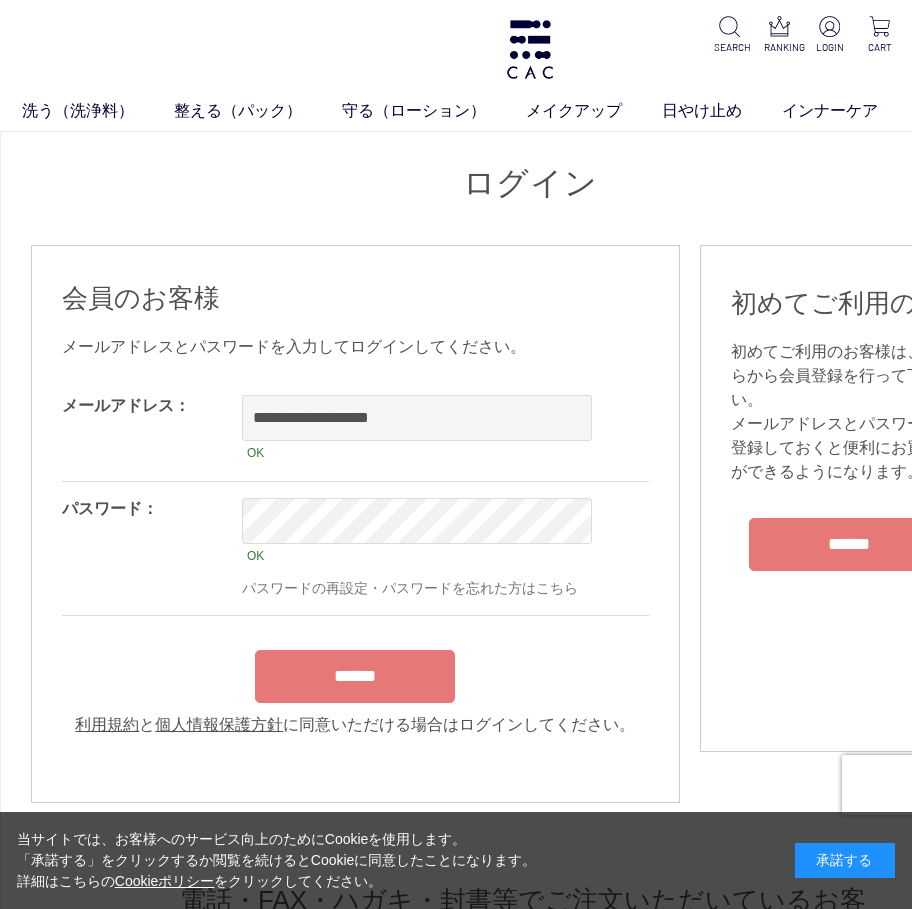 click on "******" at bounding box center [355, 676] 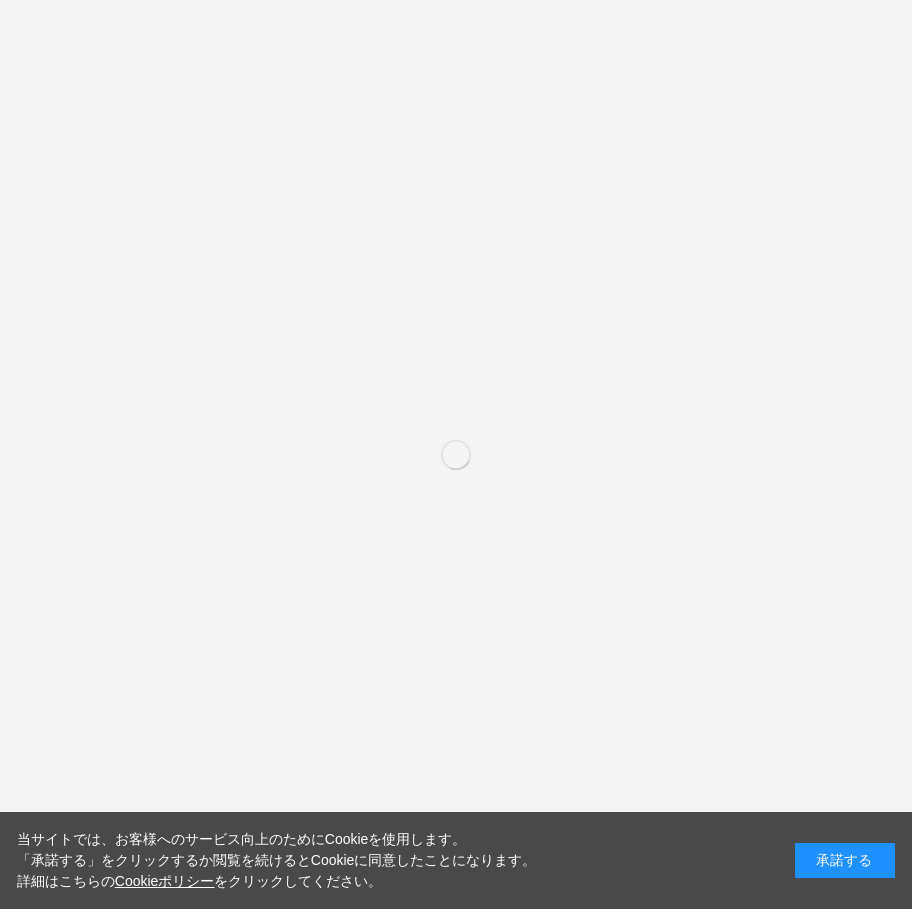 scroll, scrollTop: 0, scrollLeft: 0, axis: both 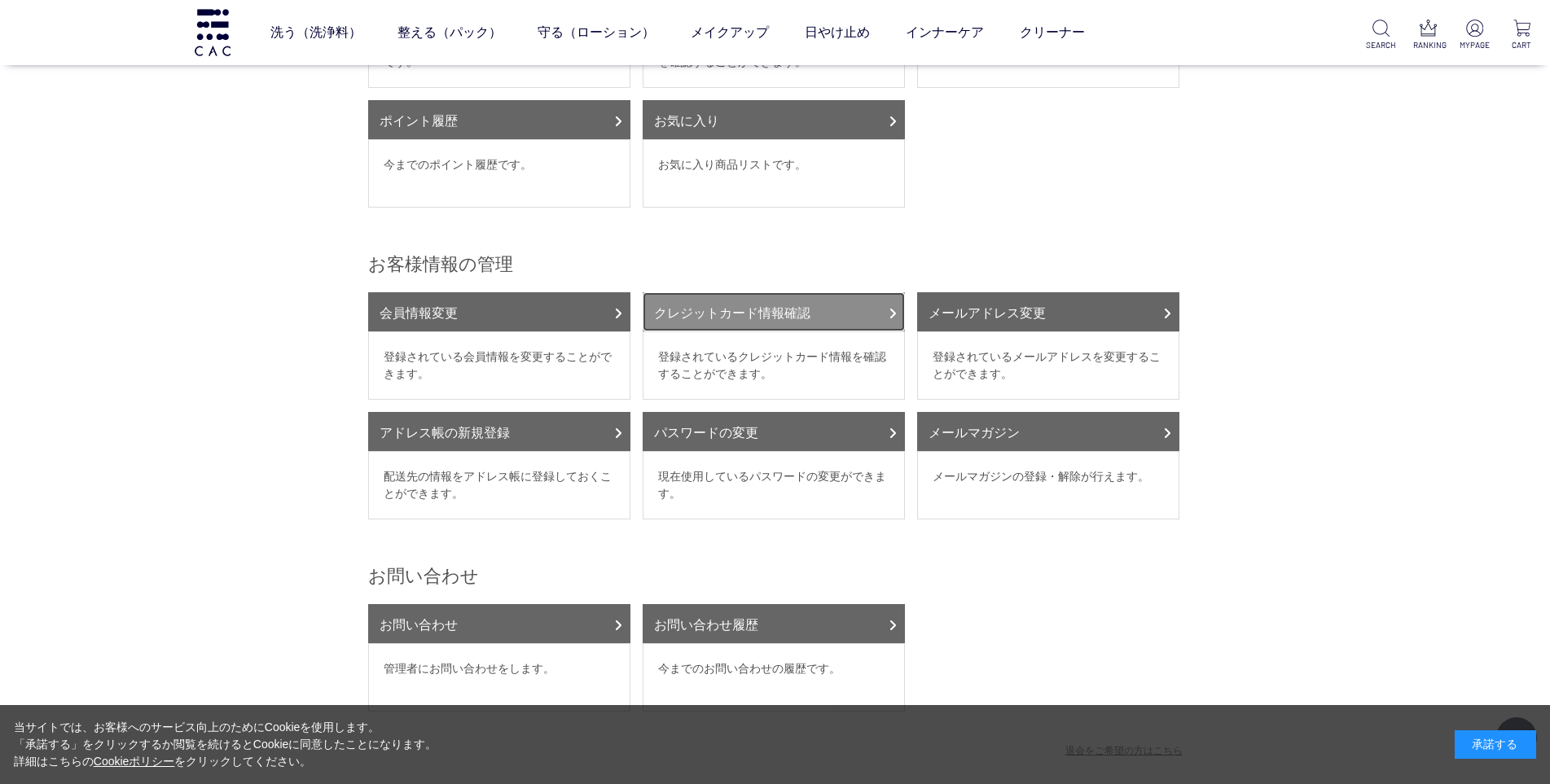 click on "クレジットカード情報確認" at bounding box center (774, 312) 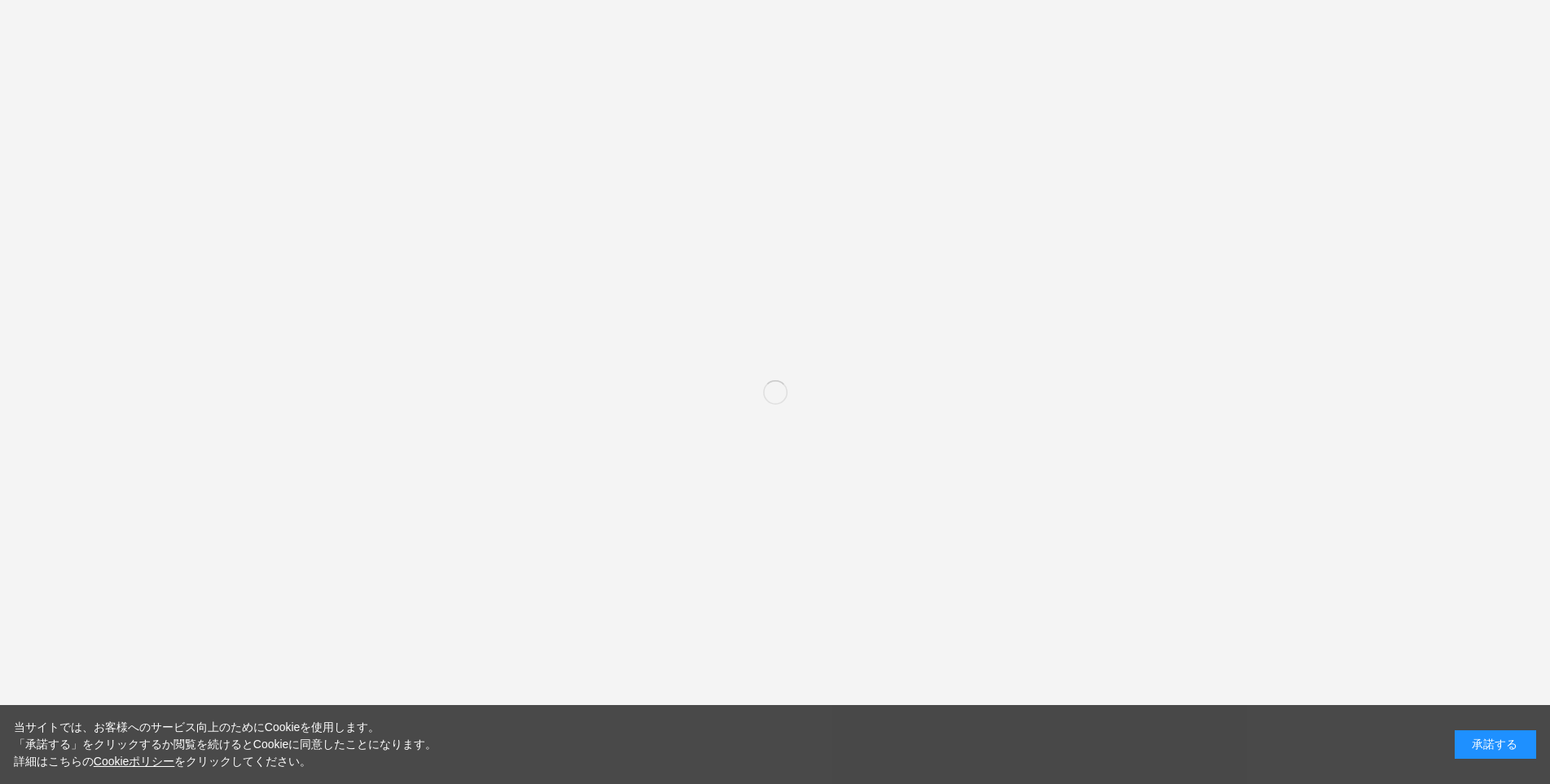 scroll, scrollTop: 0, scrollLeft: 0, axis: both 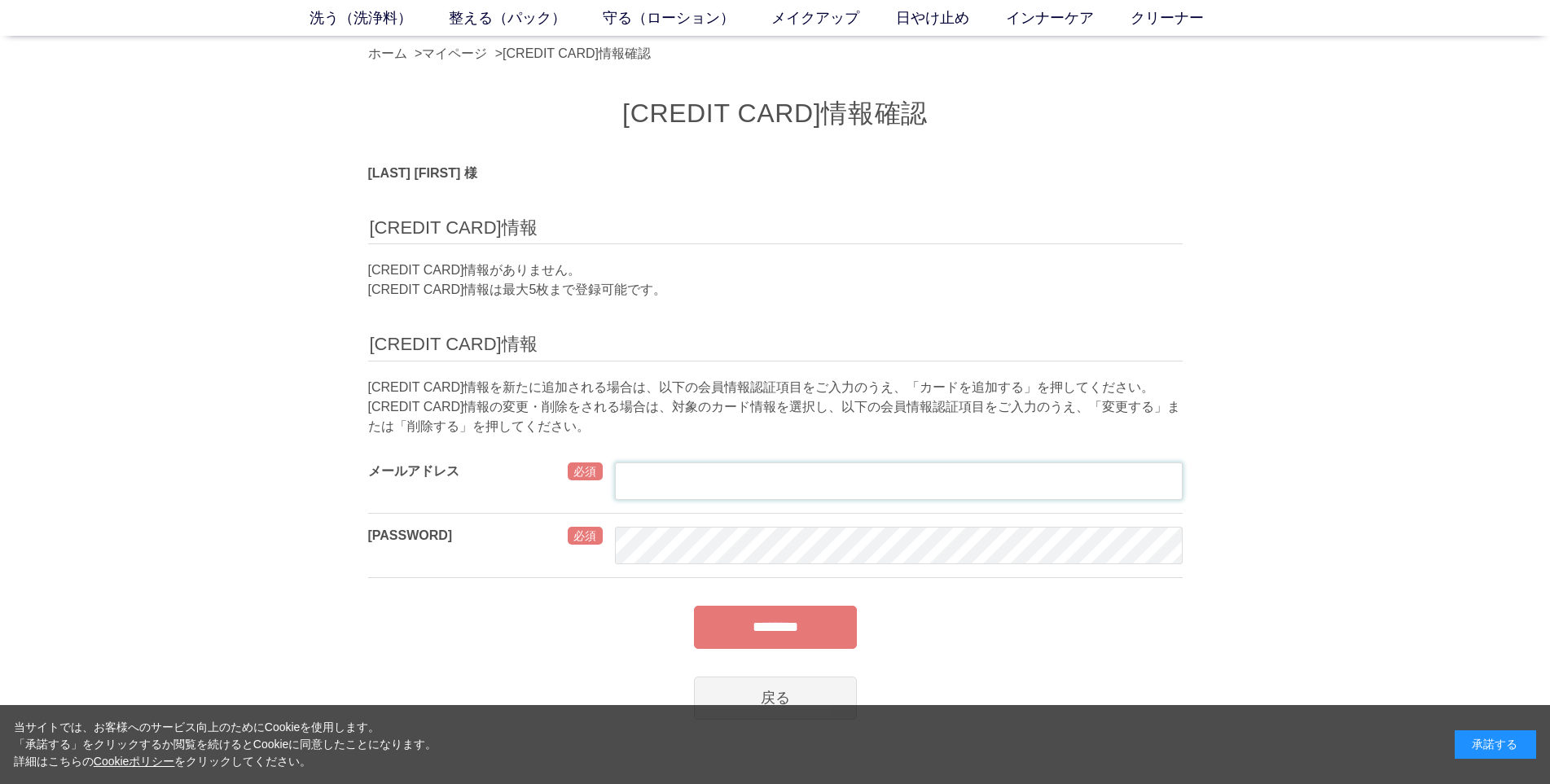 click at bounding box center [898, 481] 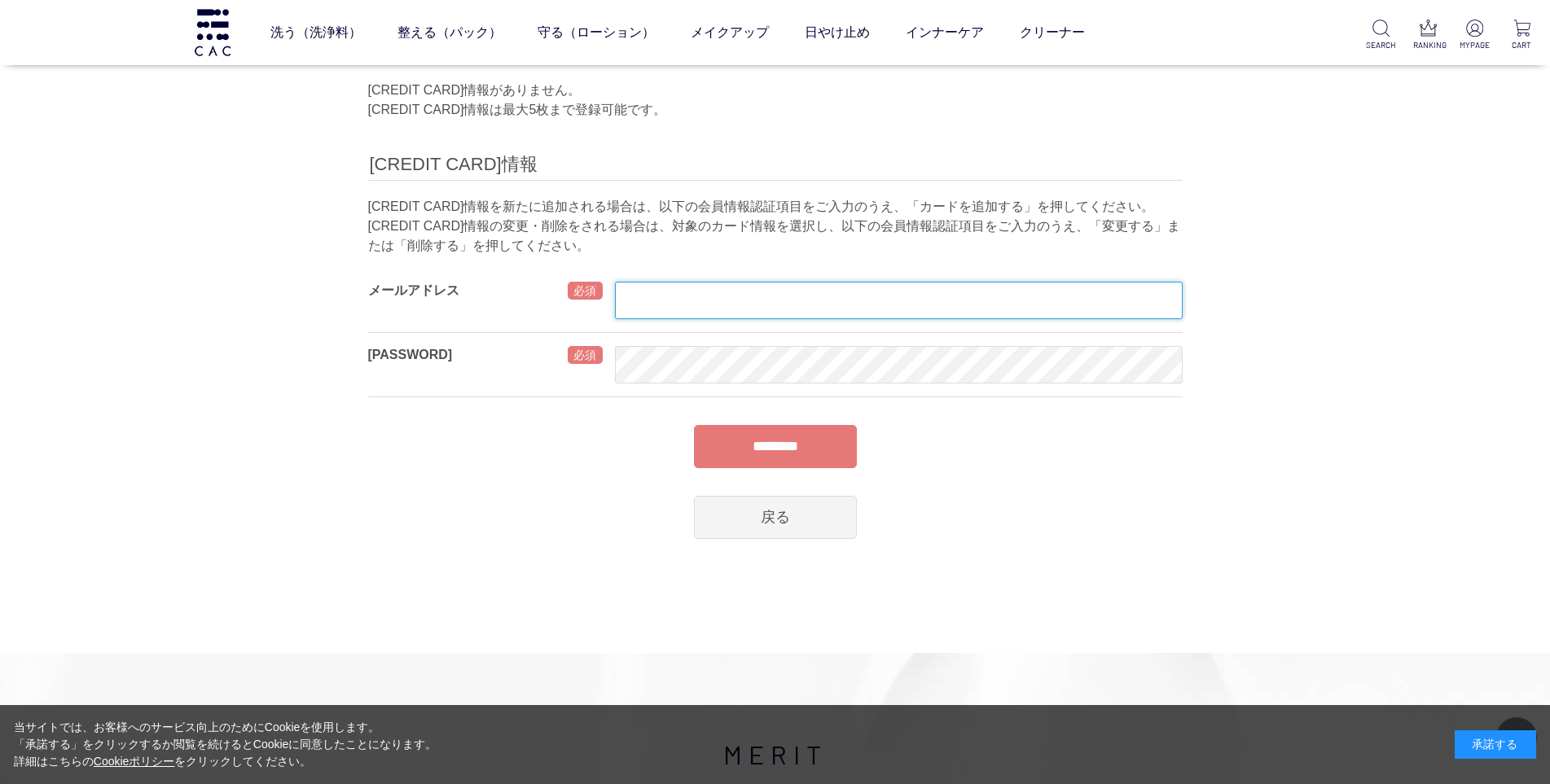 scroll, scrollTop: 163, scrollLeft: 0, axis: vertical 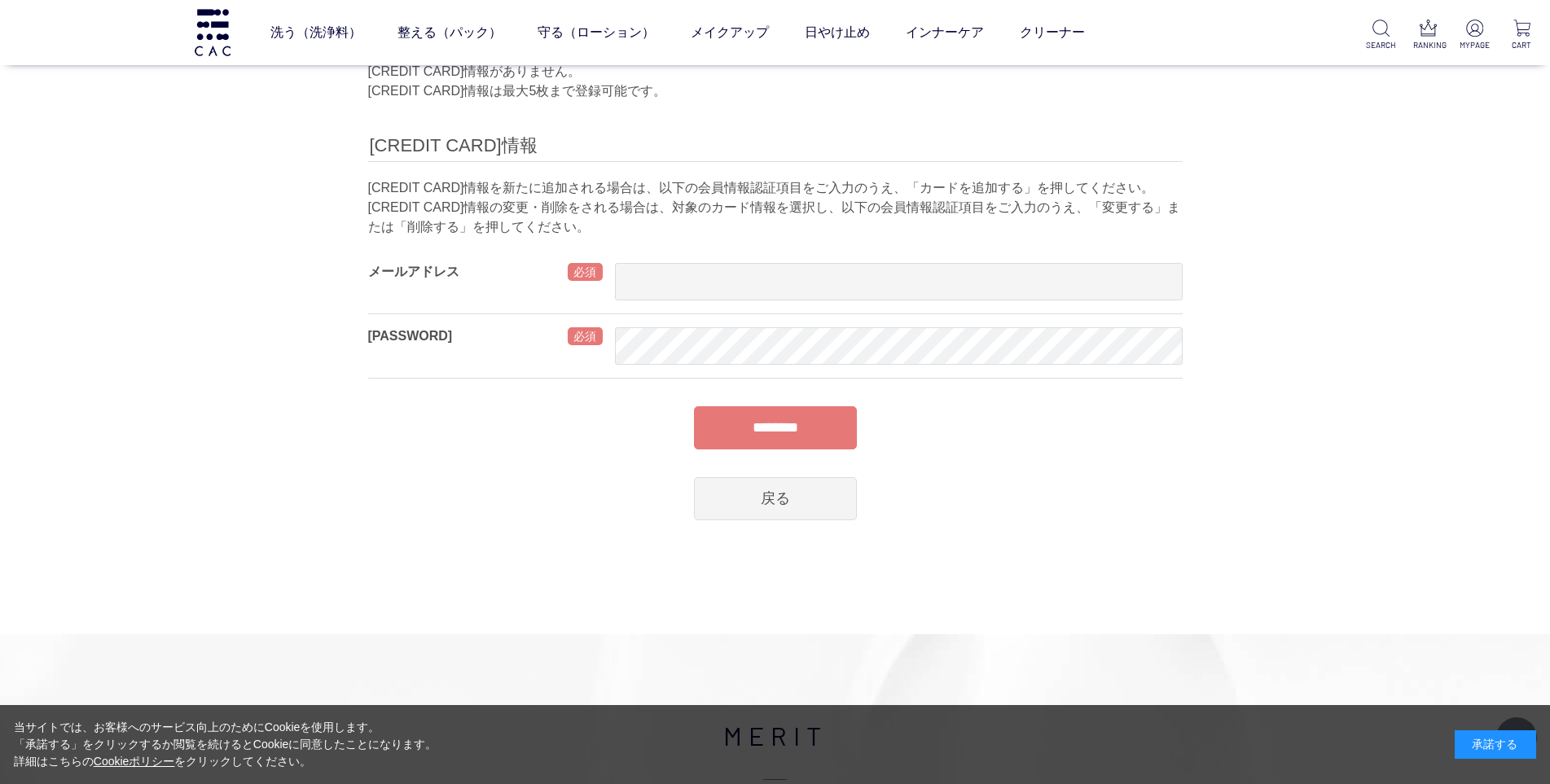 click on "********" at bounding box center [775, 427] 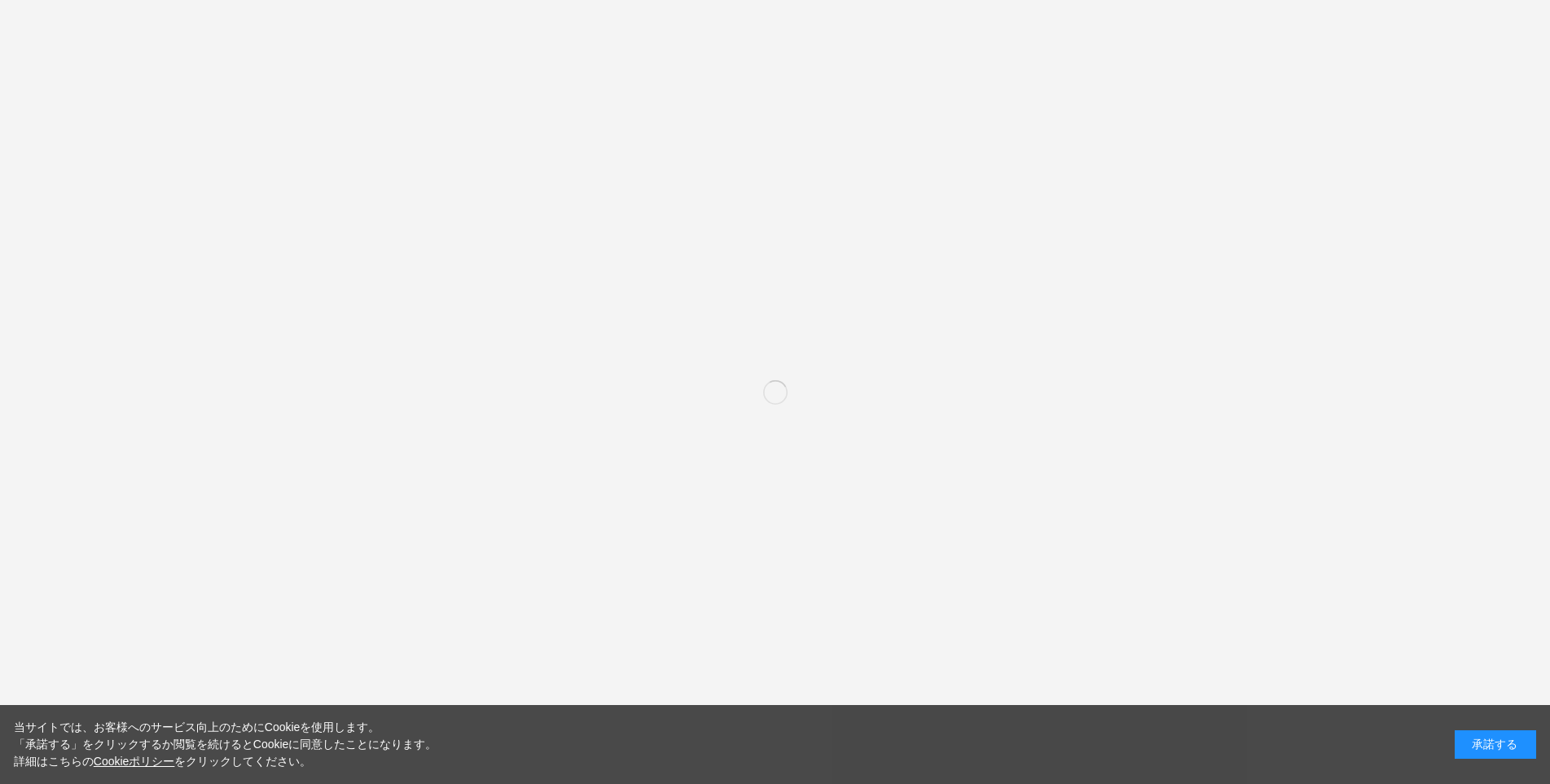 scroll, scrollTop: 0, scrollLeft: 0, axis: both 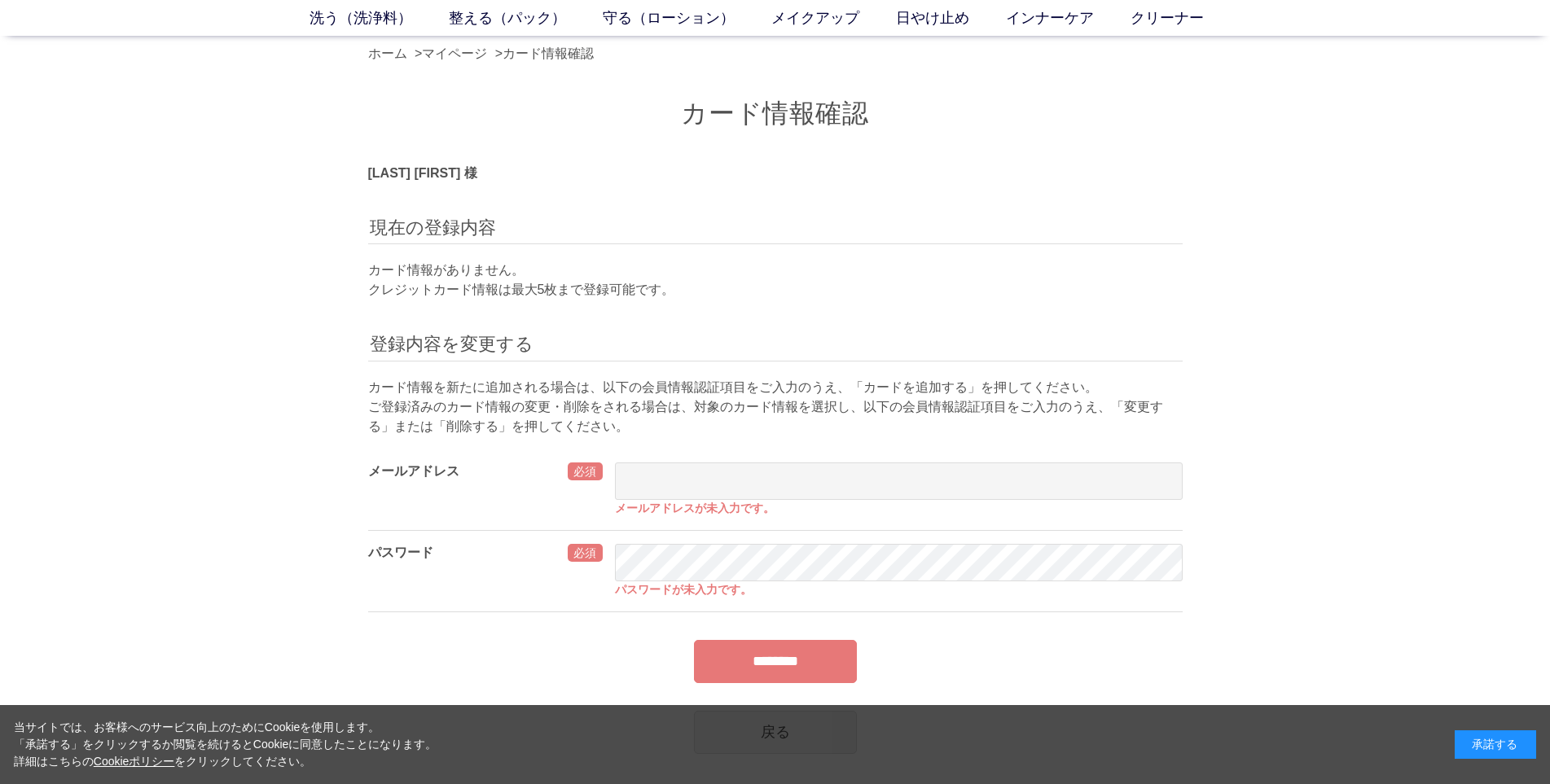 click on "クレジットカード情報は最大5枚まで登録可能です。" at bounding box center (775, 290) 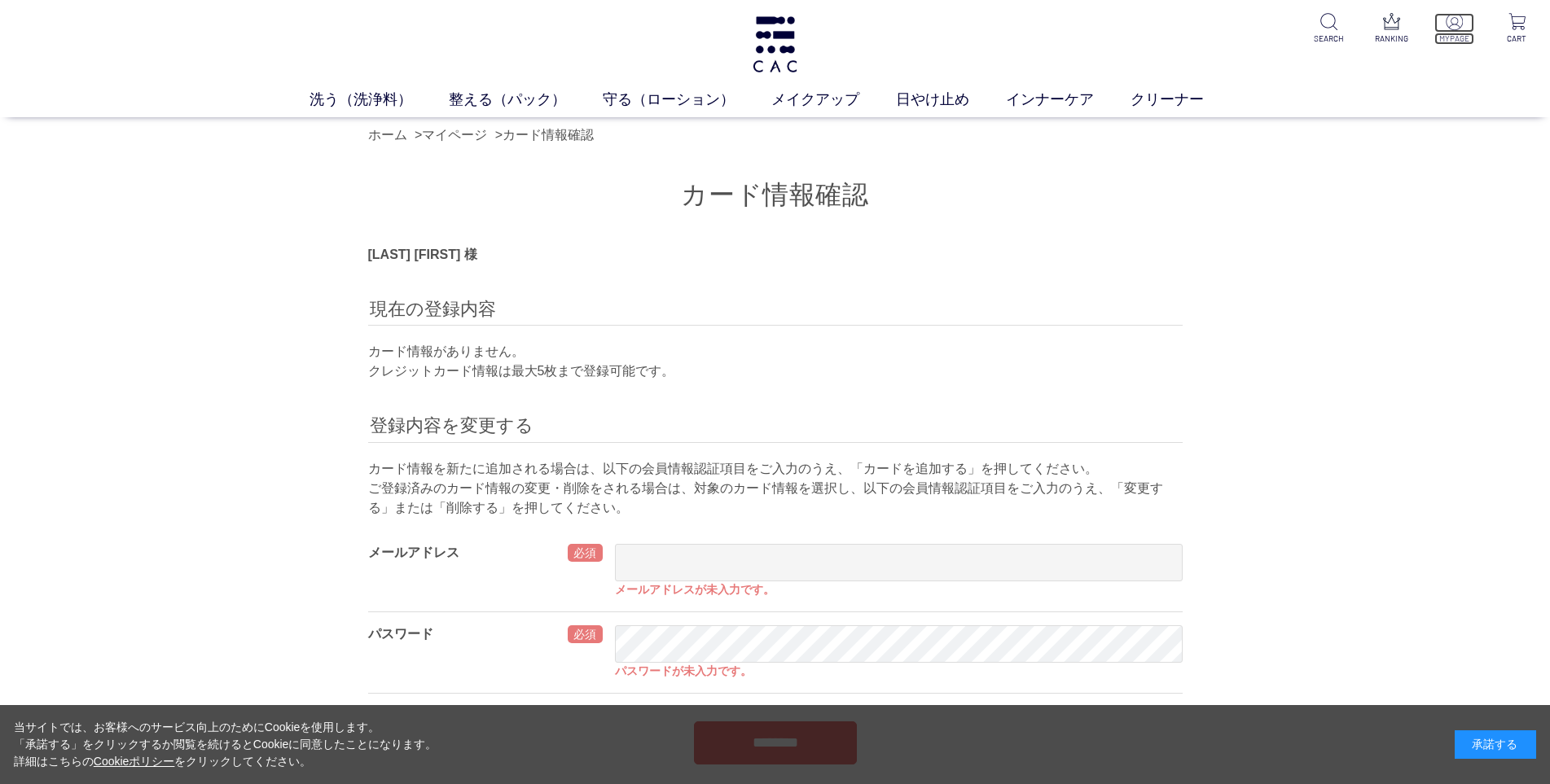 click at bounding box center (1454, 21) 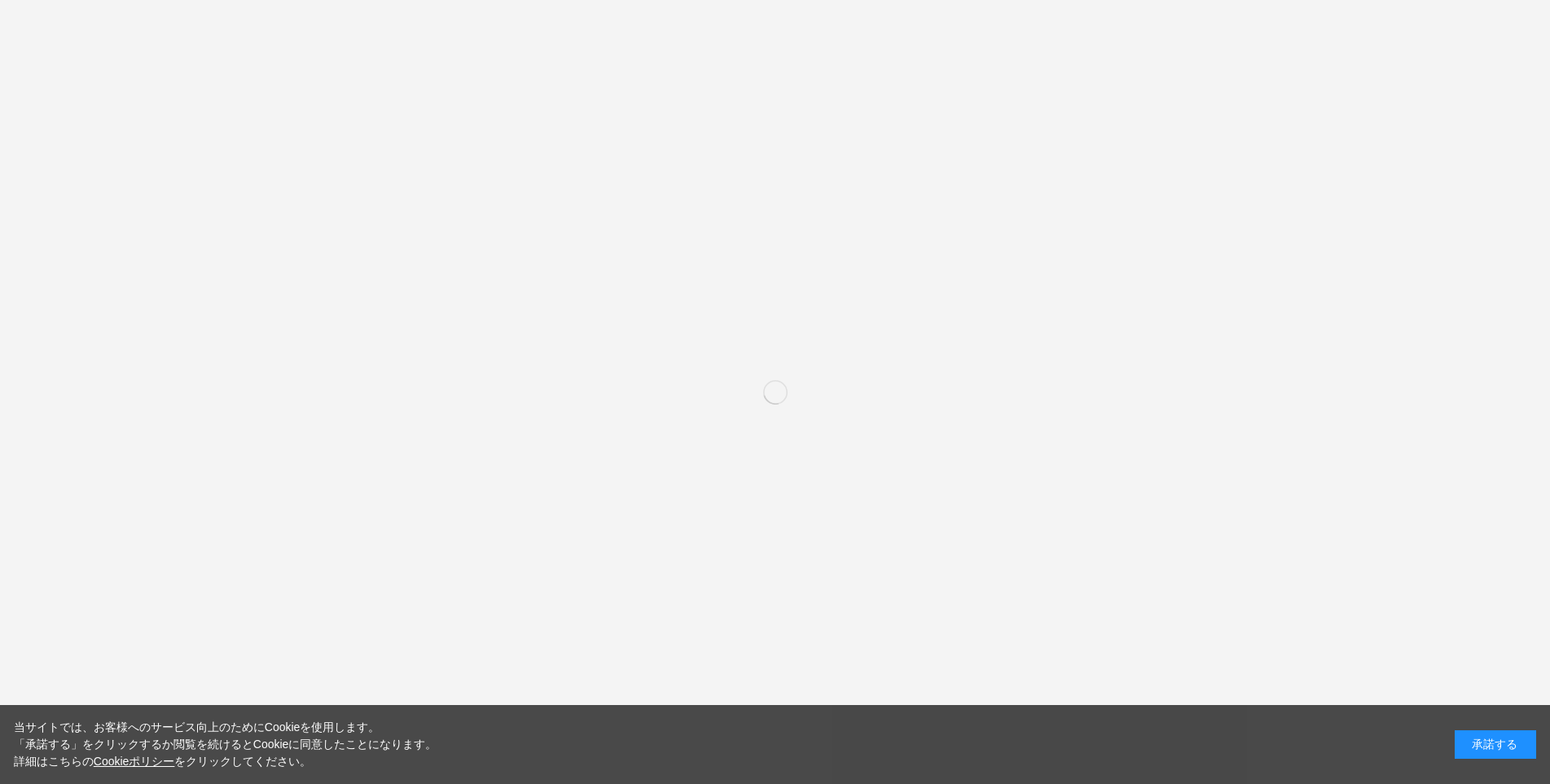 scroll, scrollTop: 326, scrollLeft: 0, axis: vertical 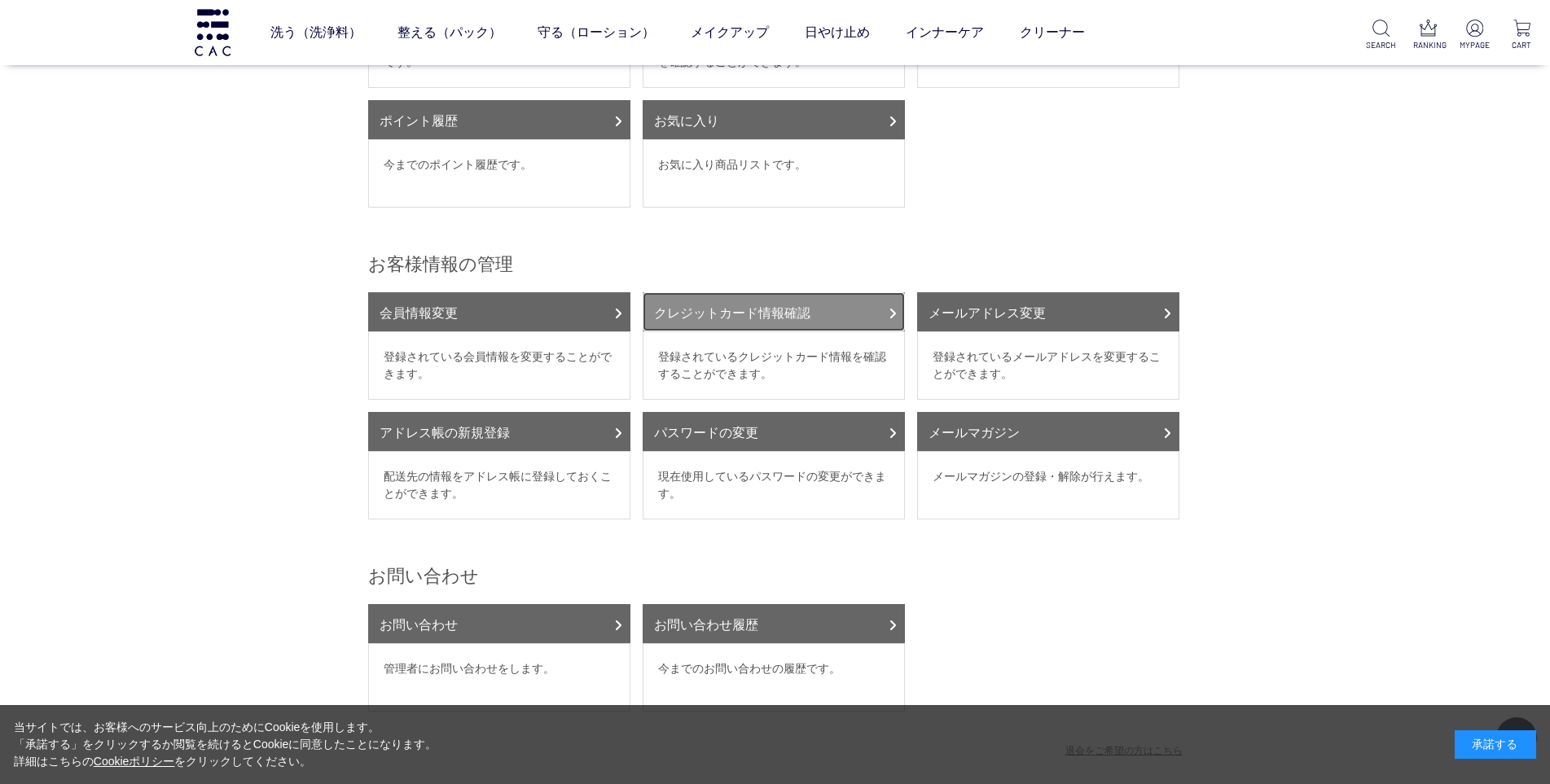 click on "クレジットカード情報確認" at bounding box center (774, 312) 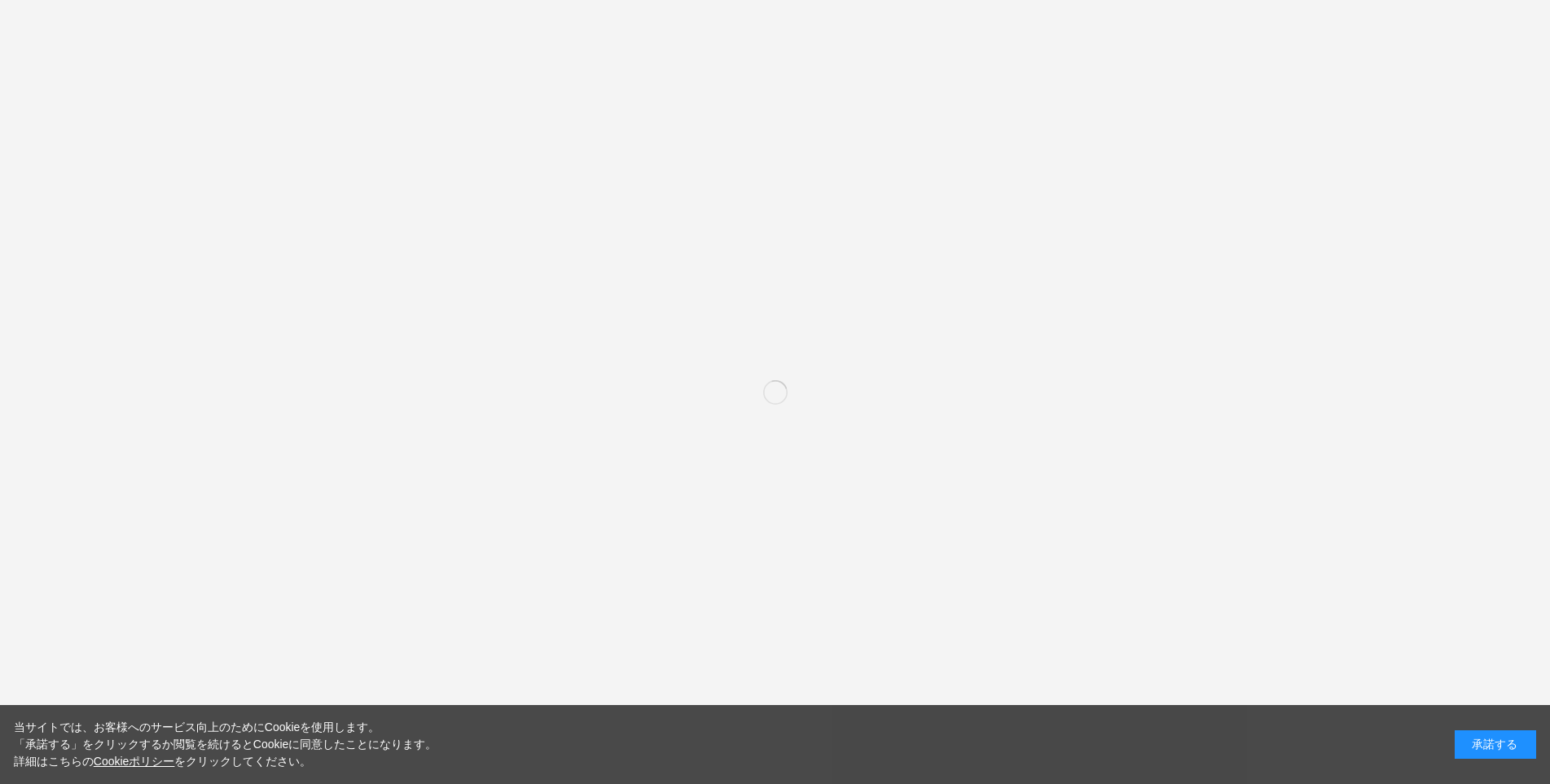 scroll, scrollTop: 0, scrollLeft: 0, axis: both 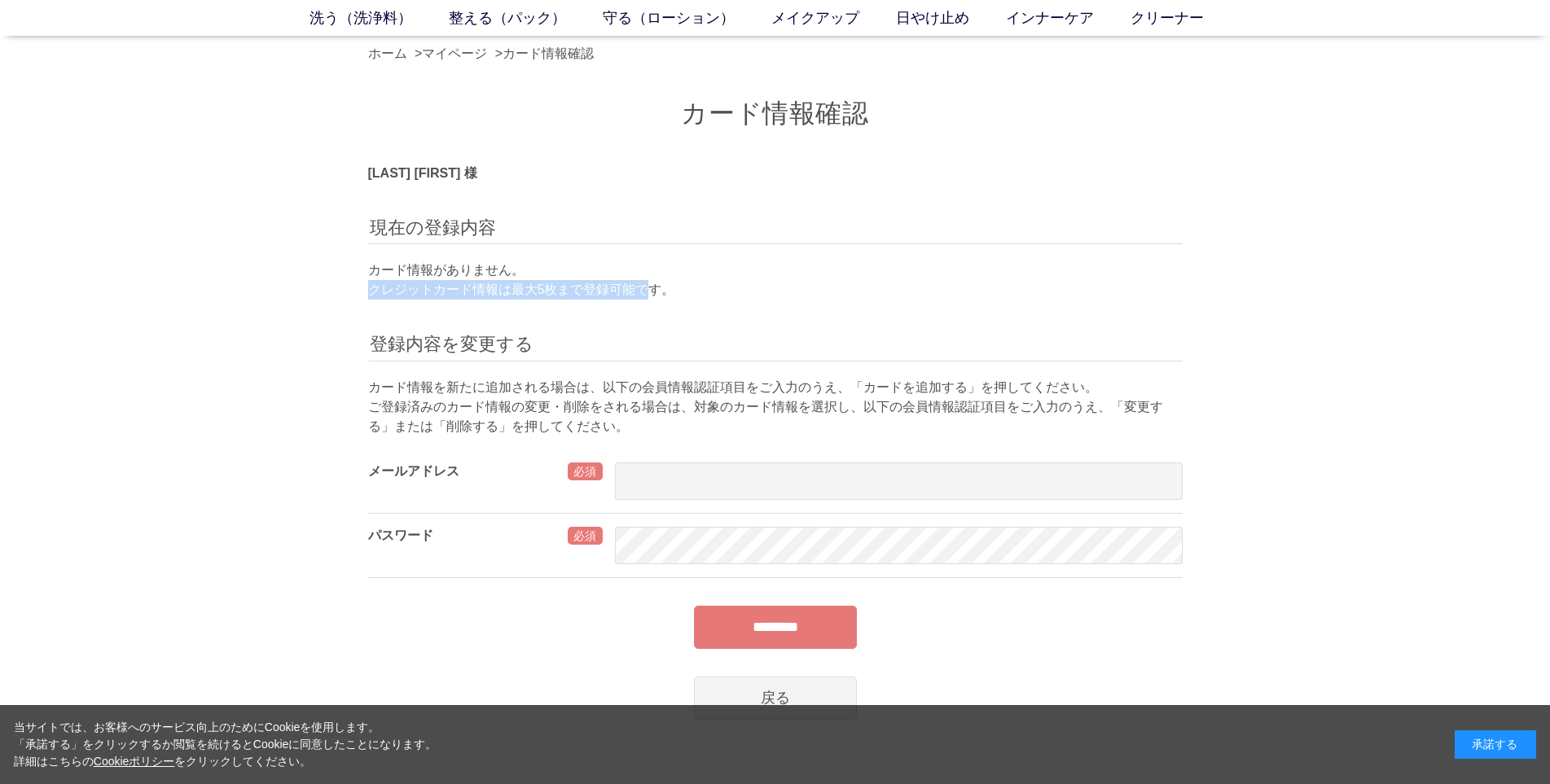 drag, startPoint x: 649, startPoint y: 288, endPoint x: 346, endPoint y: 281, distance: 303.08085 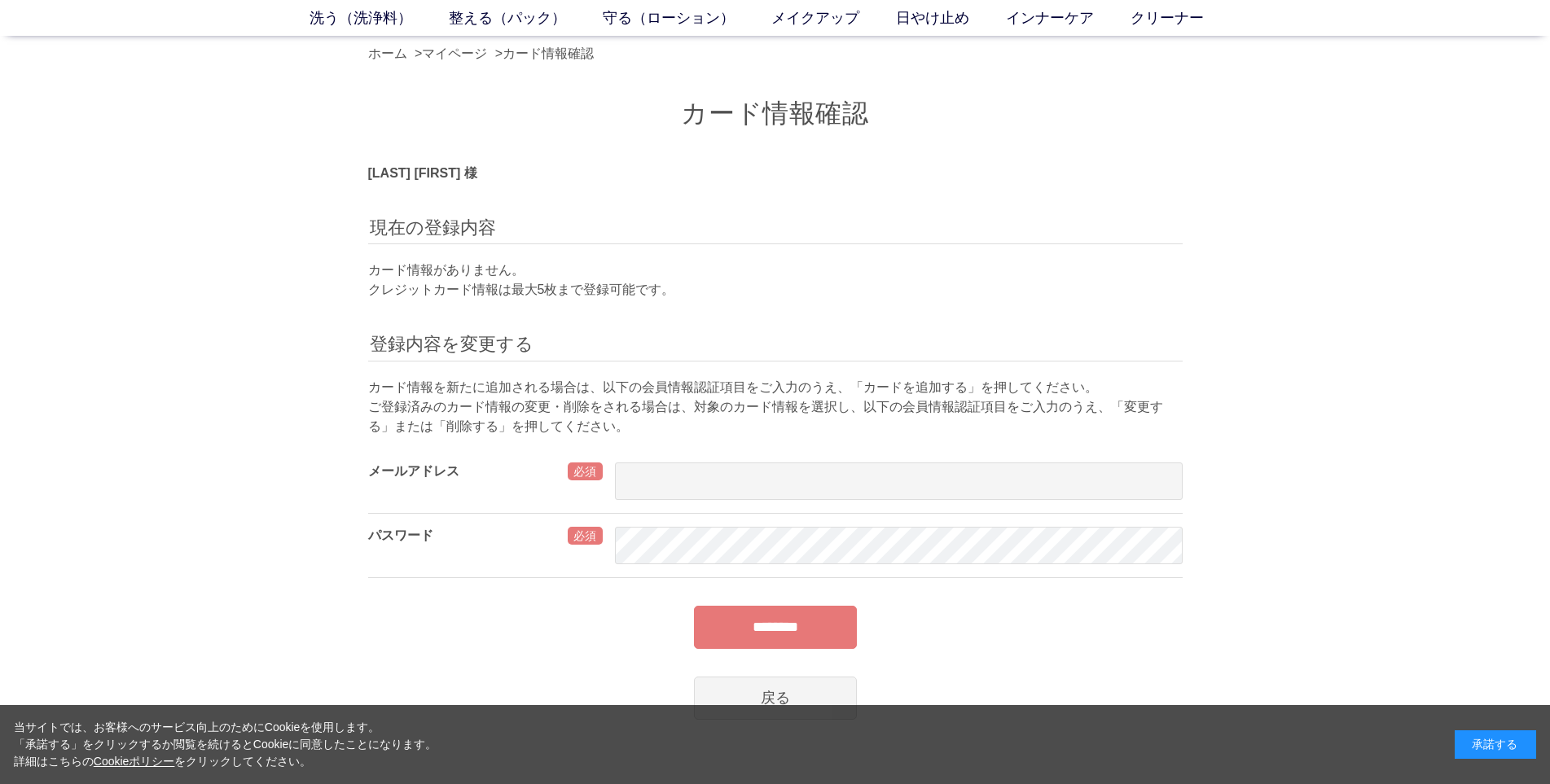 click on "カード情報確認
[LAST] [FIRST] 様
現在の登録内容
カード情報がありません。
クレジットカード情報は最大5枚まで登録可能です。
登録内容を変更する
カード情報を新たに追加される場合は、以下の会員情報認証項目をご入力のうえ、「カードを追加する」を押してください。
ご登録済みのカード情報の変更・削除をされる場合は、対象のカード情報を選択し、以下の会員情報認証項目をご入力のうえ、「変更する」または「削除する」を押してください。
メールアドレス
パスワード
********
戻る" at bounding box center [775, 407] 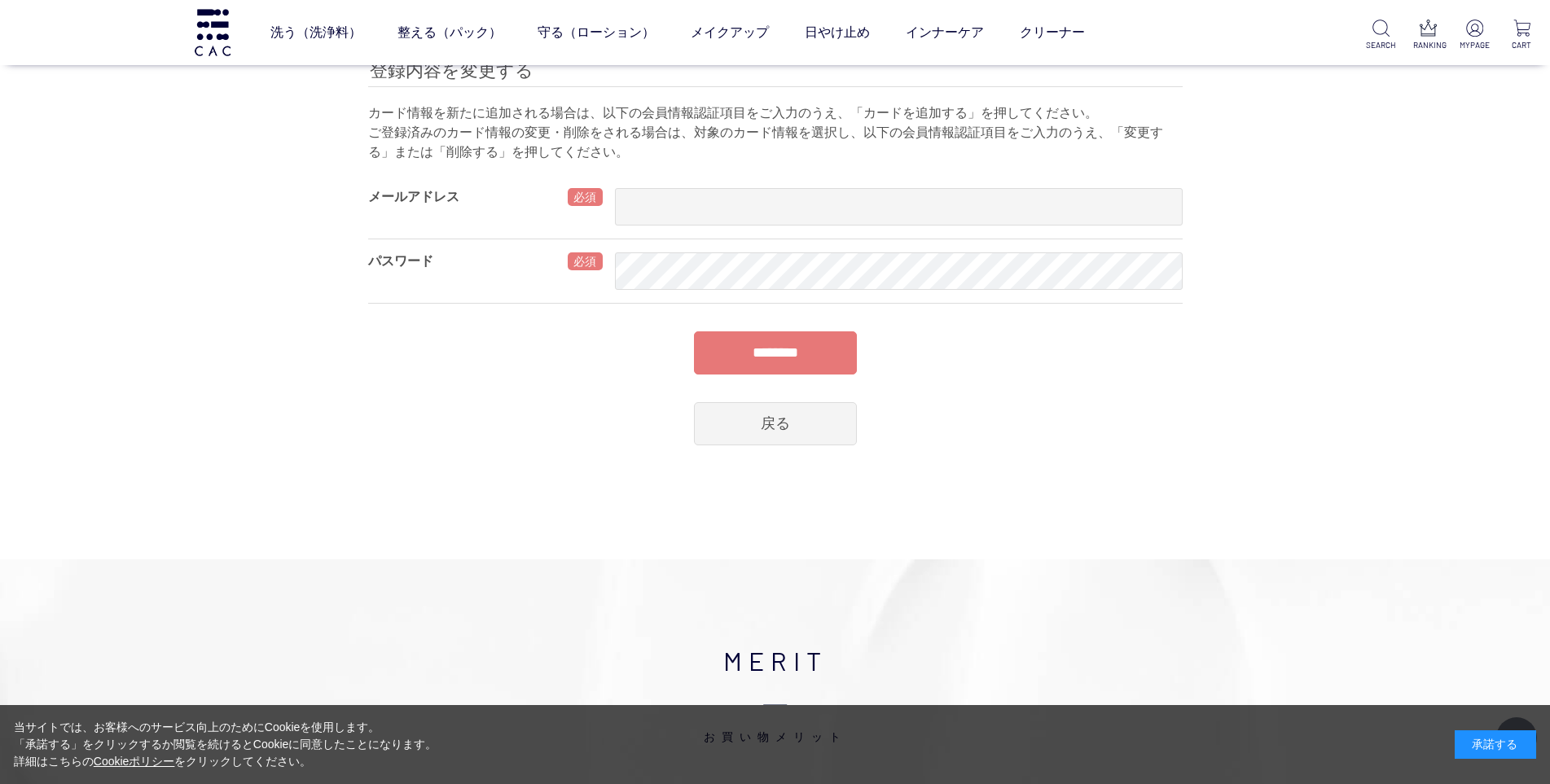 scroll, scrollTop: 244, scrollLeft: 0, axis: vertical 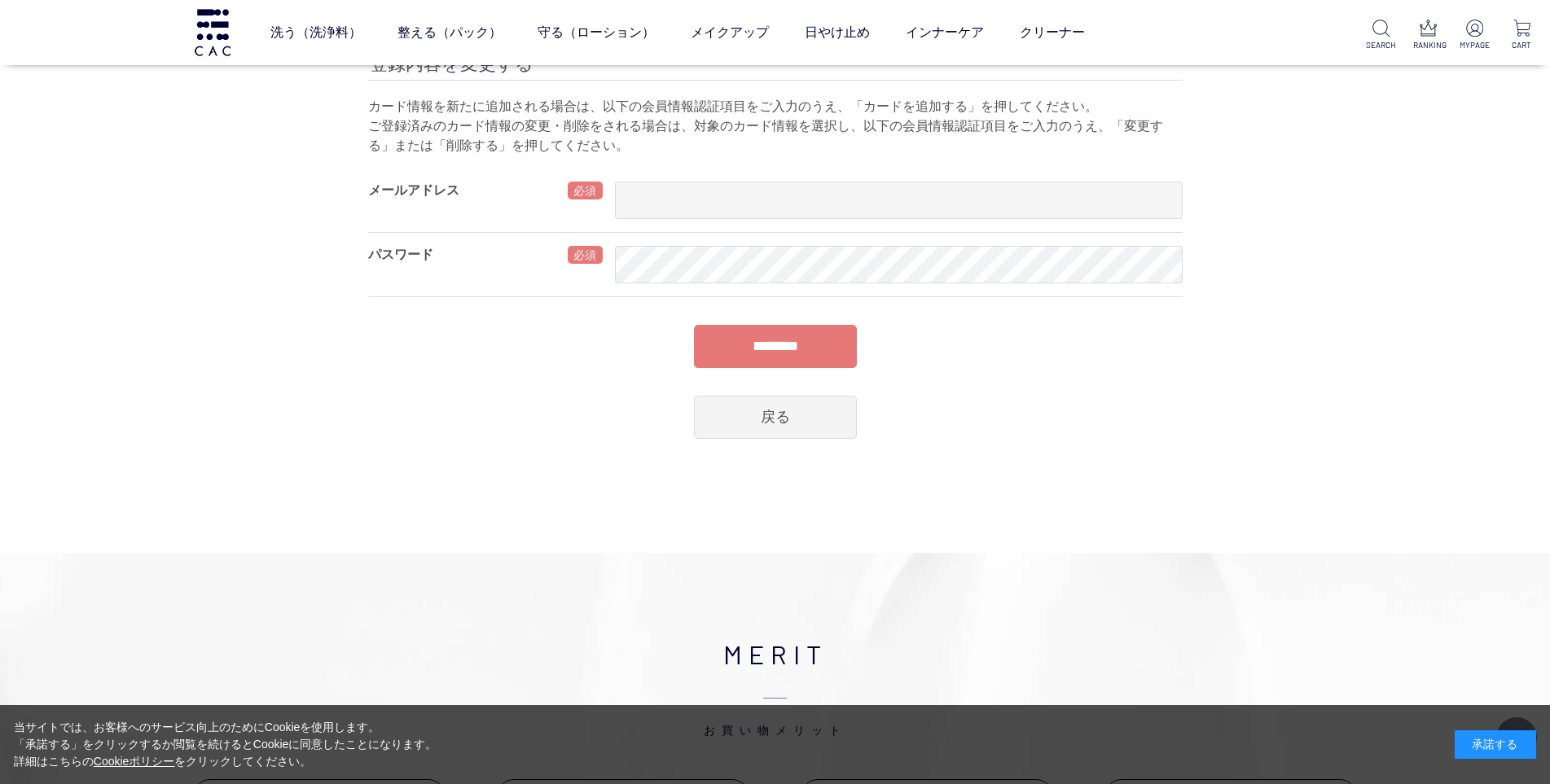 click at bounding box center [898, 200] 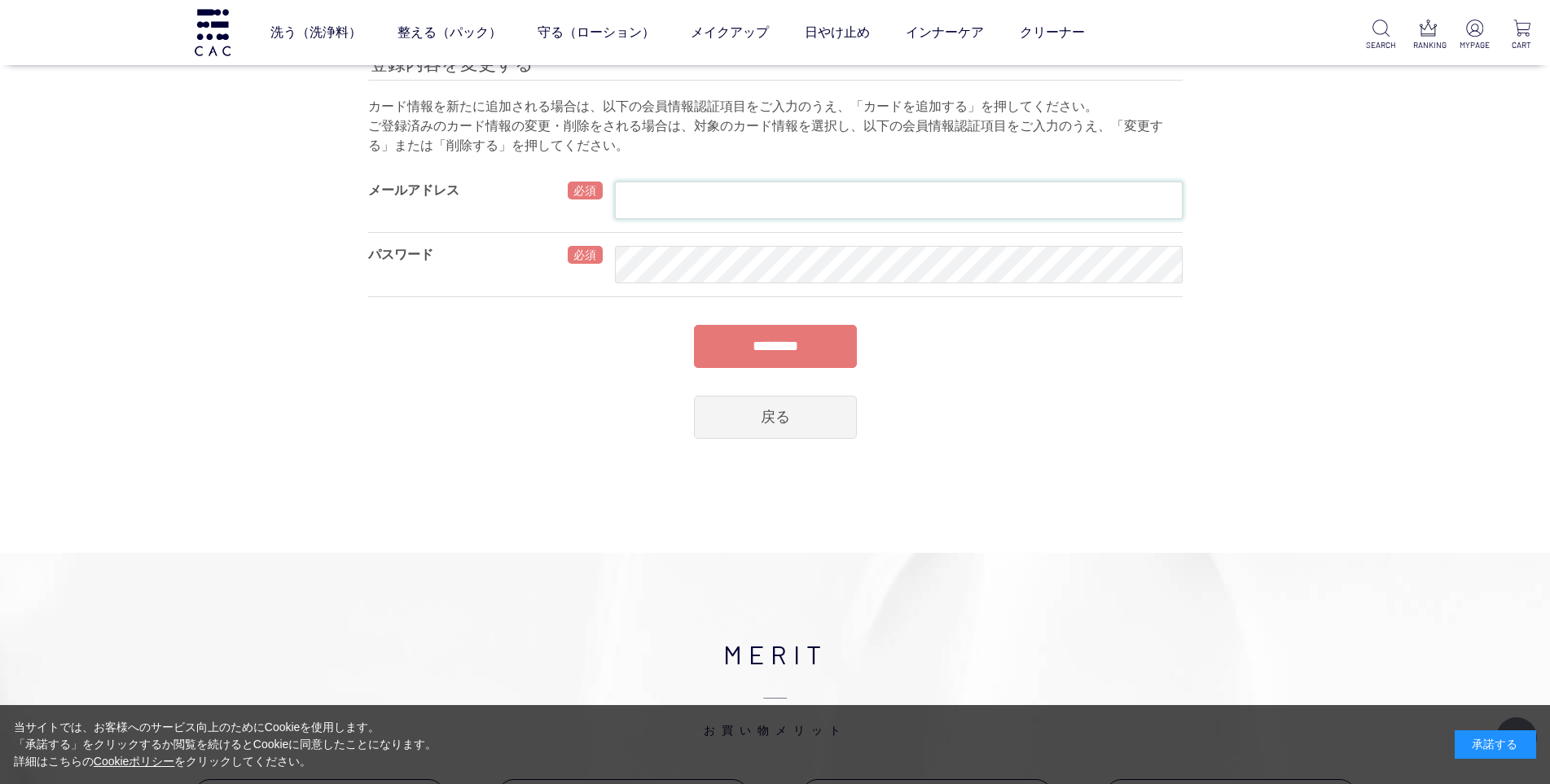 click at bounding box center [898, 200] 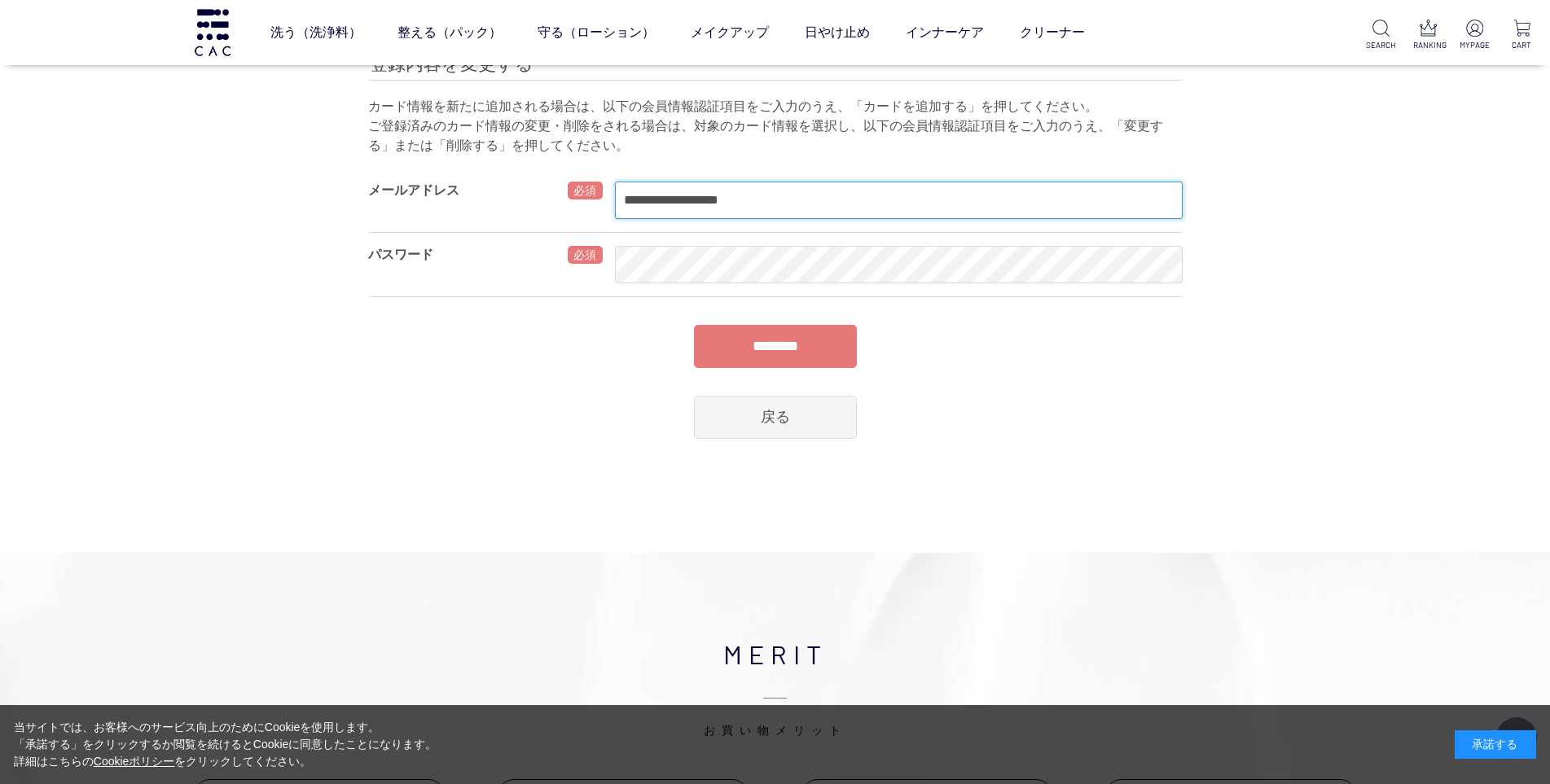 type on "**********" 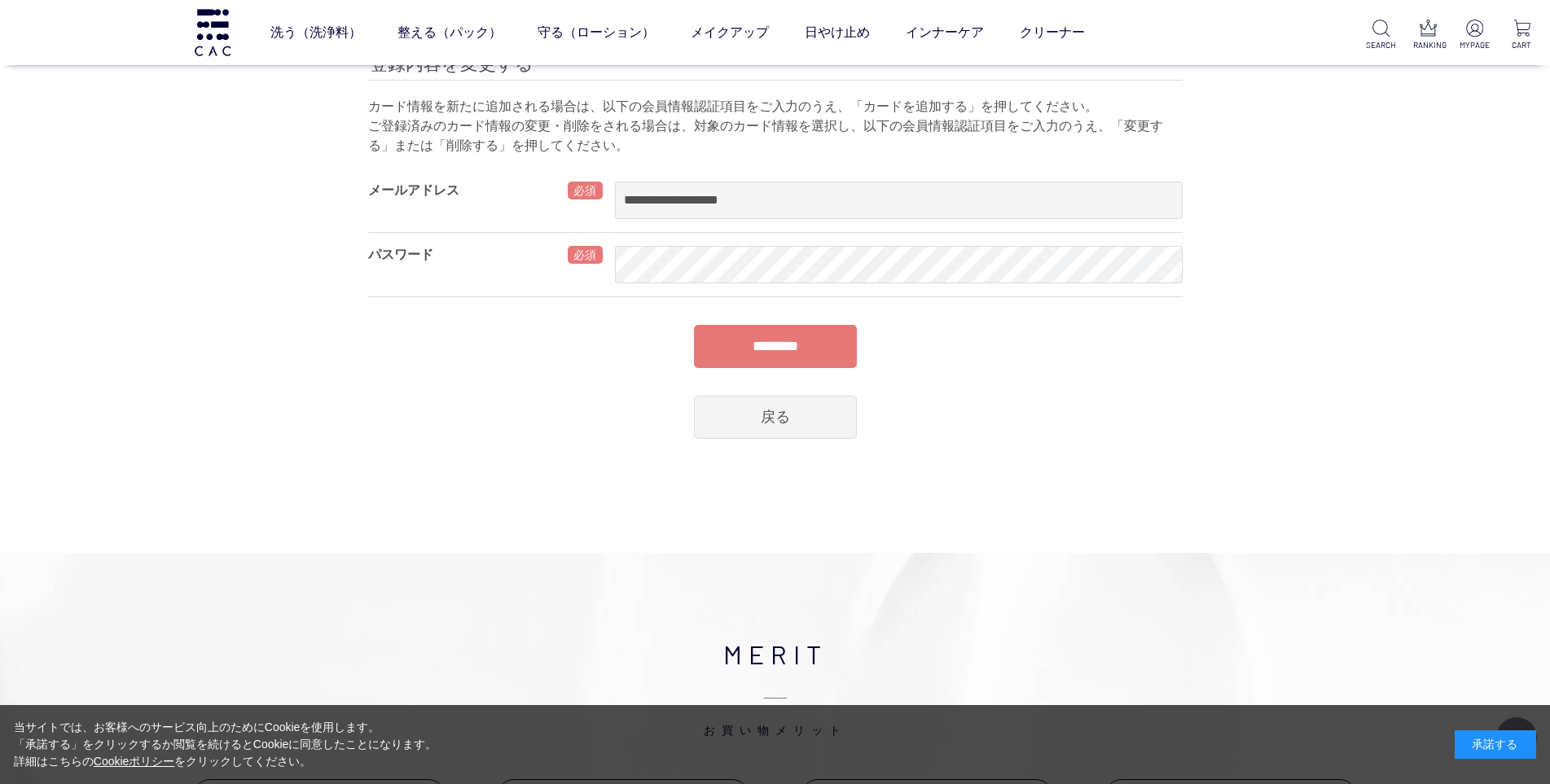 click on "********" at bounding box center (775, 346) 